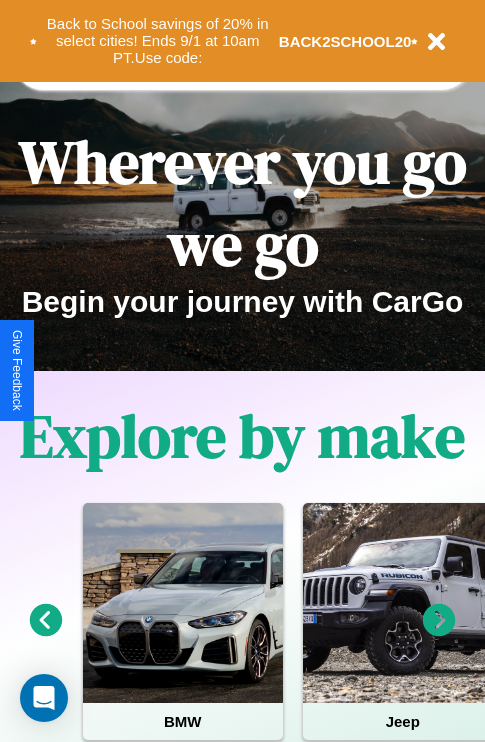 scroll, scrollTop: 308, scrollLeft: 0, axis: vertical 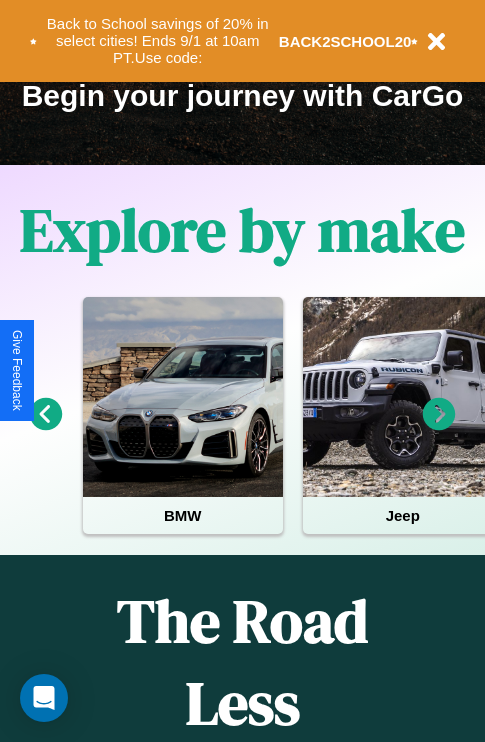 click 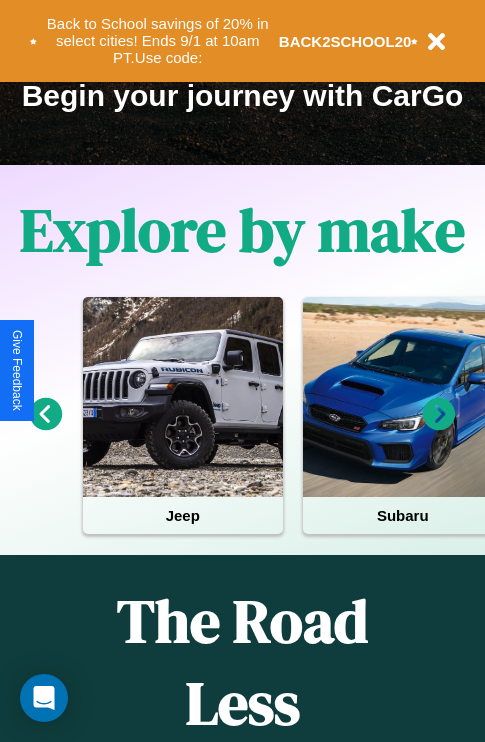 click 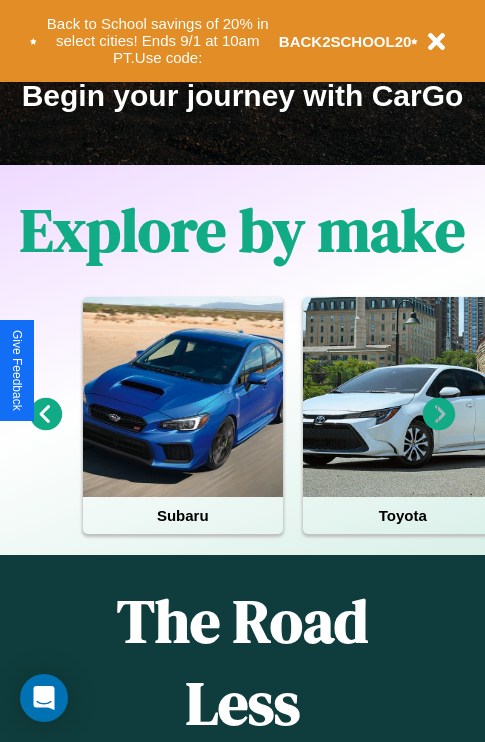 click 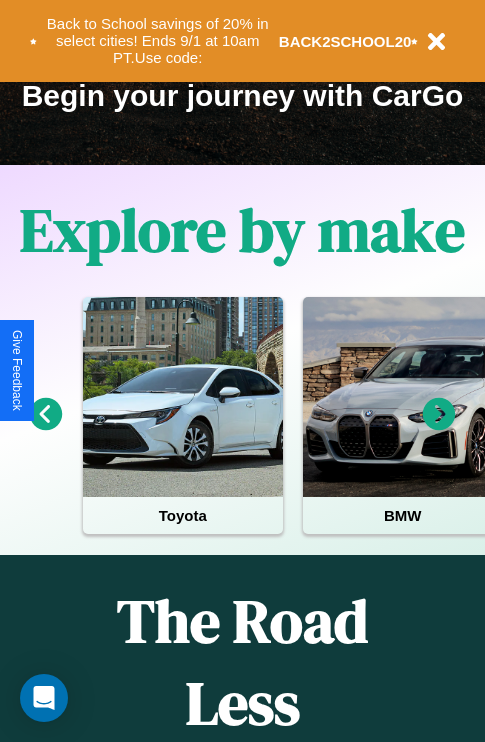 click 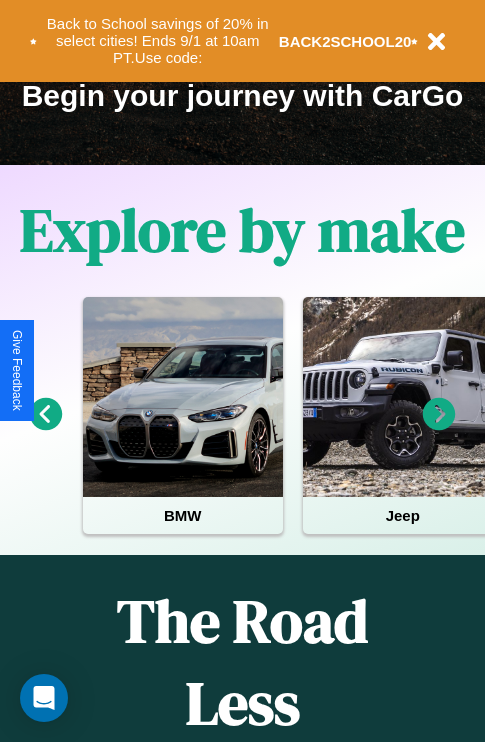 click 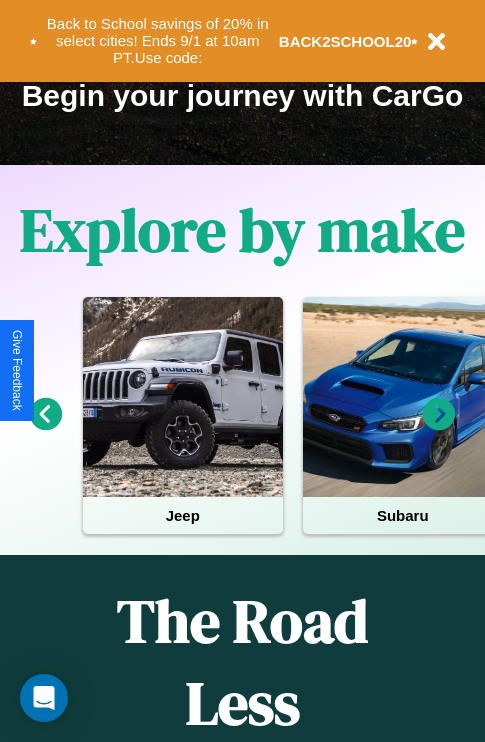 scroll, scrollTop: 113, scrollLeft: 238, axis: both 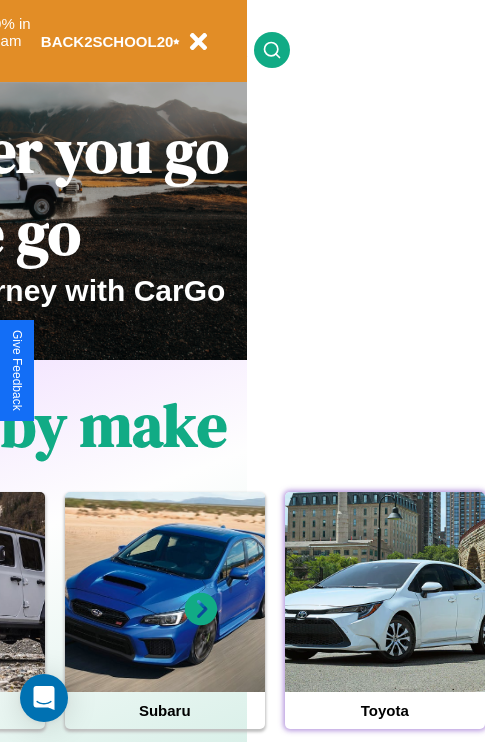click at bounding box center (385, 592) 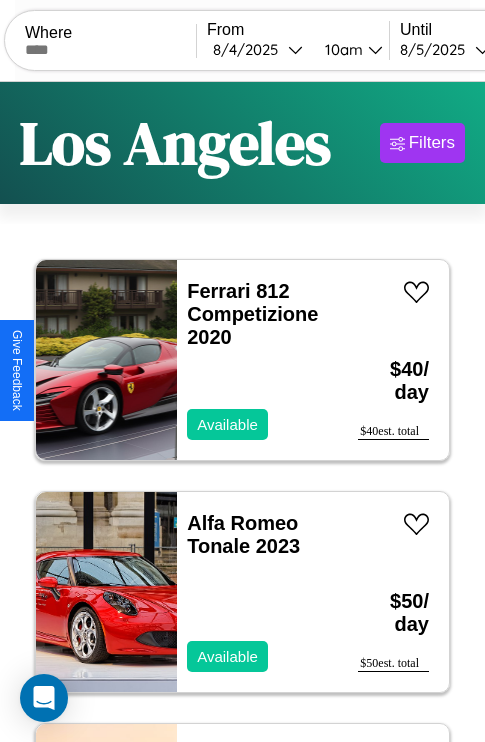 scroll, scrollTop: 94, scrollLeft: 0, axis: vertical 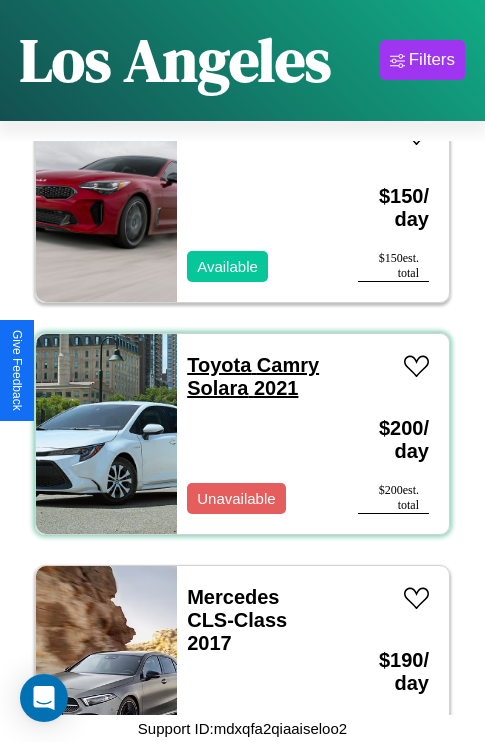 click on "Toyota   Camry Solara   2021" at bounding box center [253, 376] 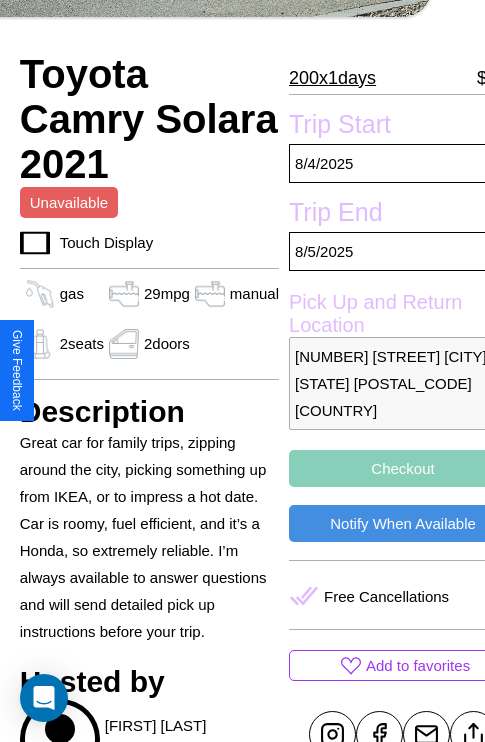 scroll, scrollTop: 435, scrollLeft: 68, axis: both 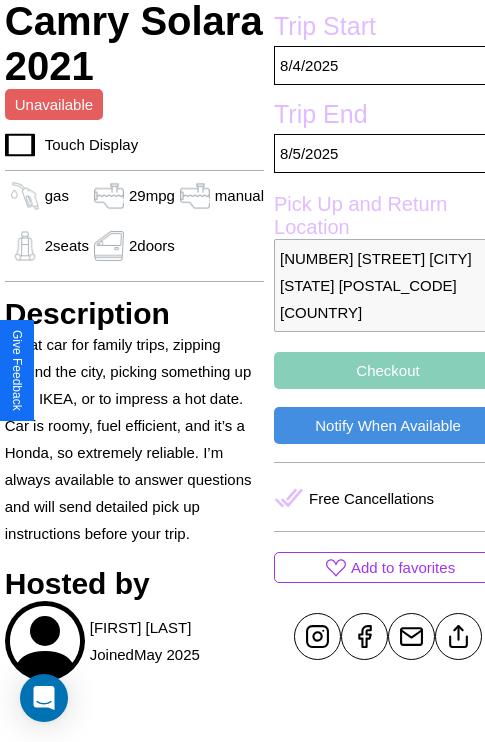 click on "Checkout" at bounding box center [388, 370] 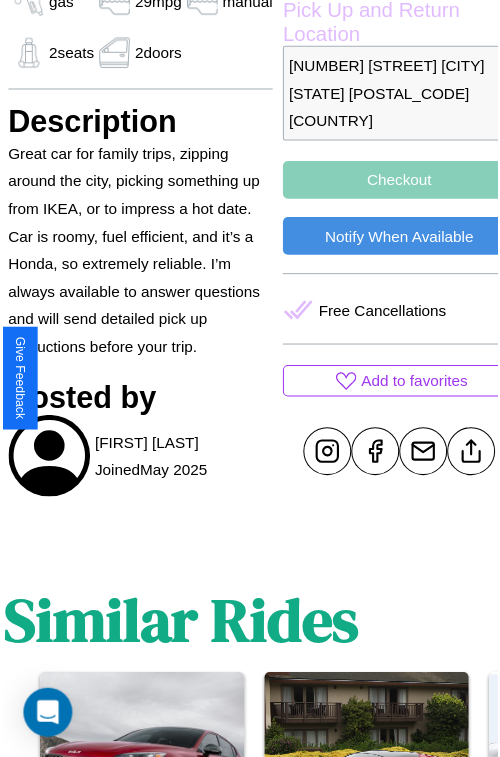 scroll, scrollTop: 632, scrollLeft: 68, axis: both 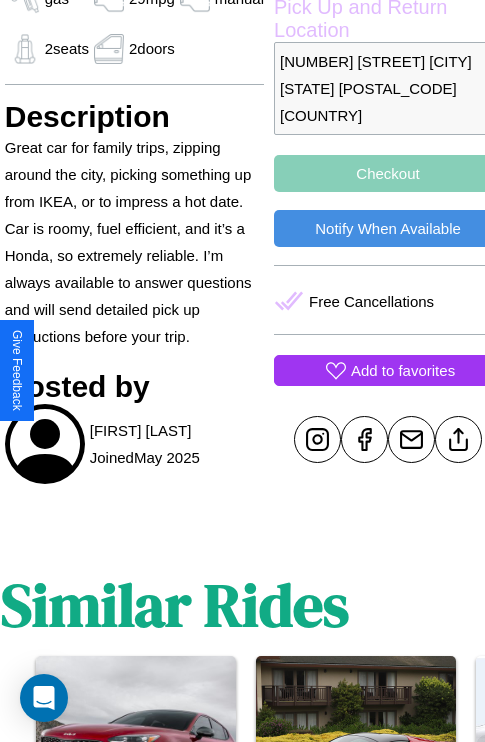 click on "Add to favorites" at bounding box center (403, 370) 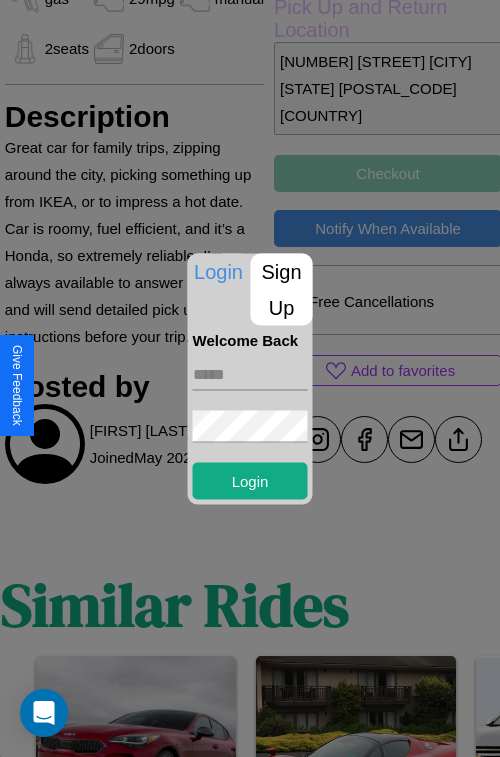 click at bounding box center [250, 374] 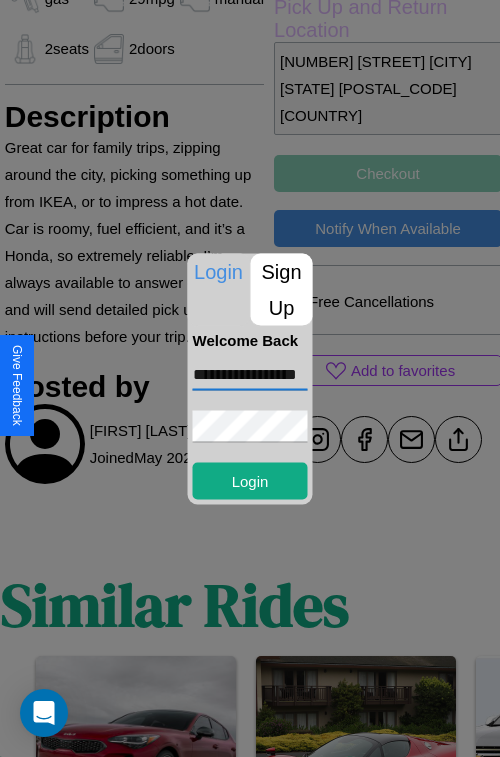 scroll, scrollTop: 0, scrollLeft: 45, axis: horizontal 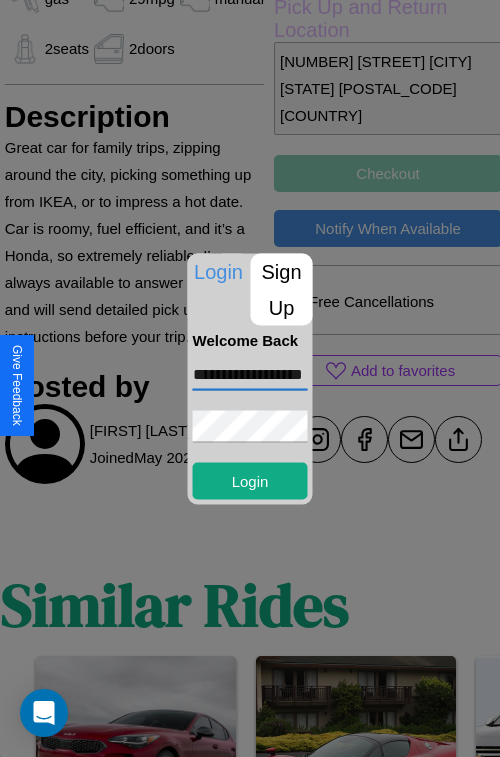 type on "**********" 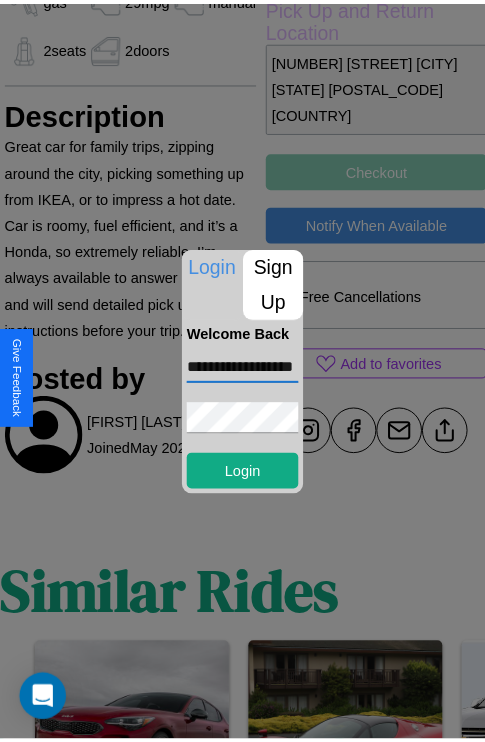 scroll, scrollTop: 0, scrollLeft: 0, axis: both 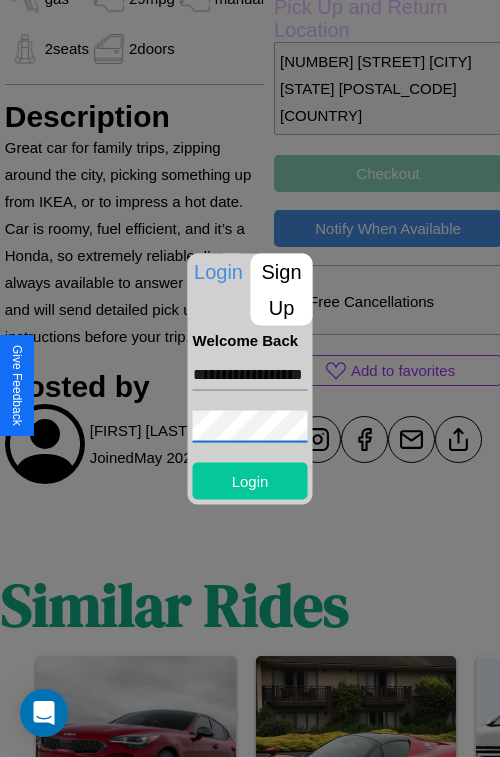 click on "Login" at bounding box center [250, 480] 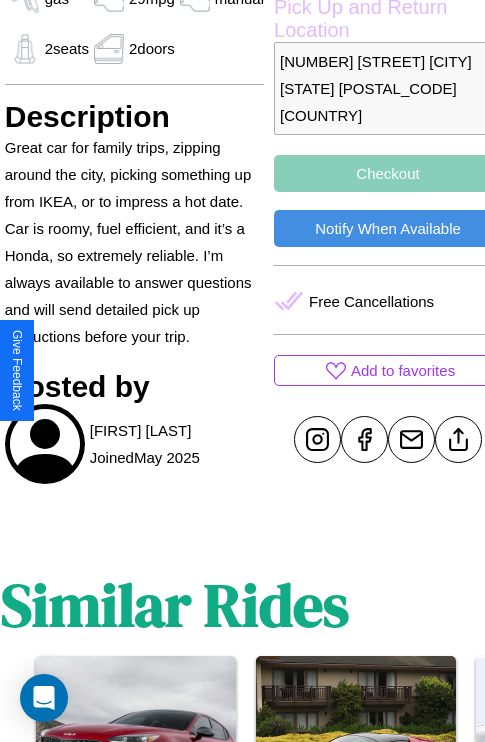 scroll, scrollTop: 632, scrollLeft: 68, axis: both 